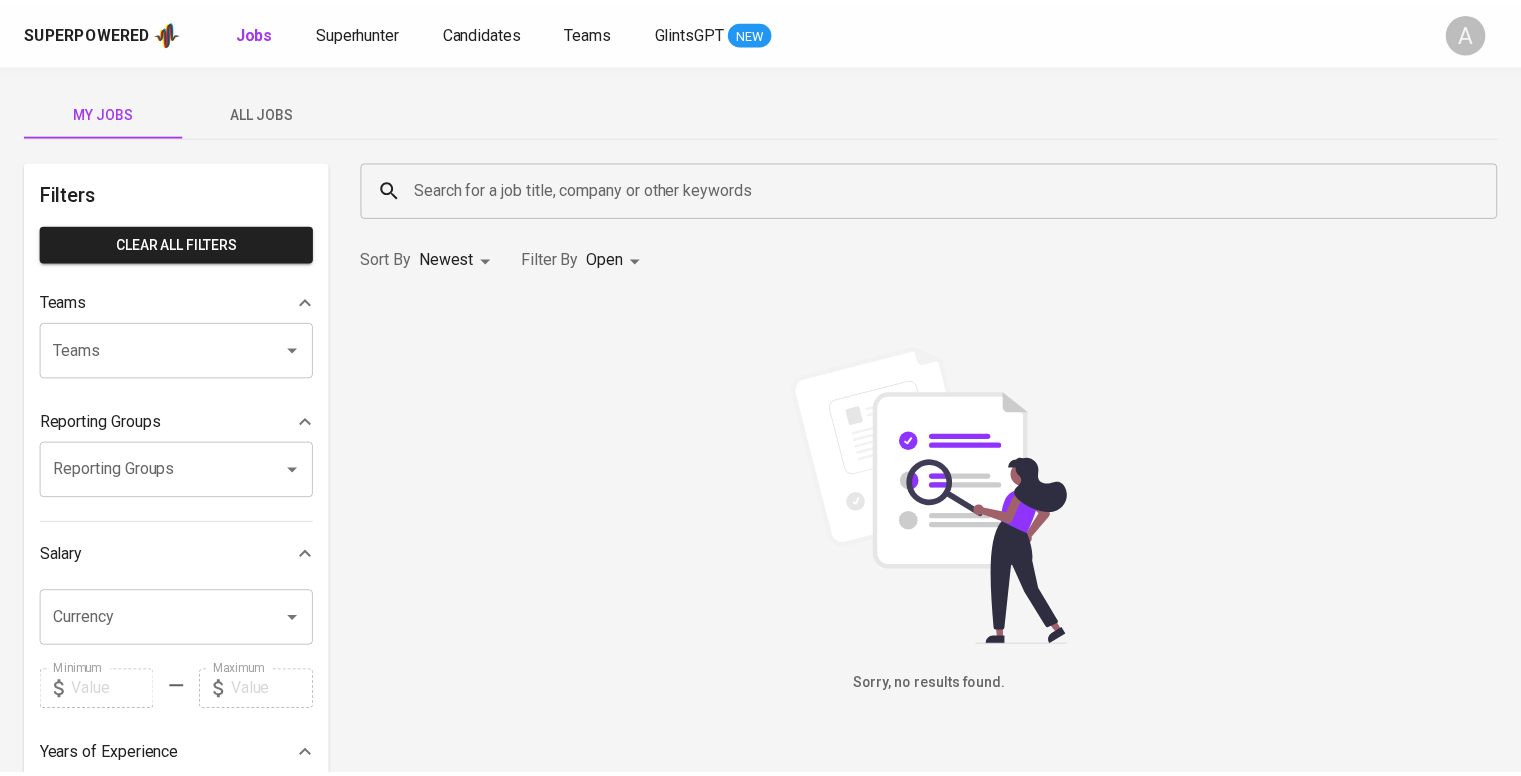 scroll, scrollTop: 0, scrollLeft: 0, axis: both 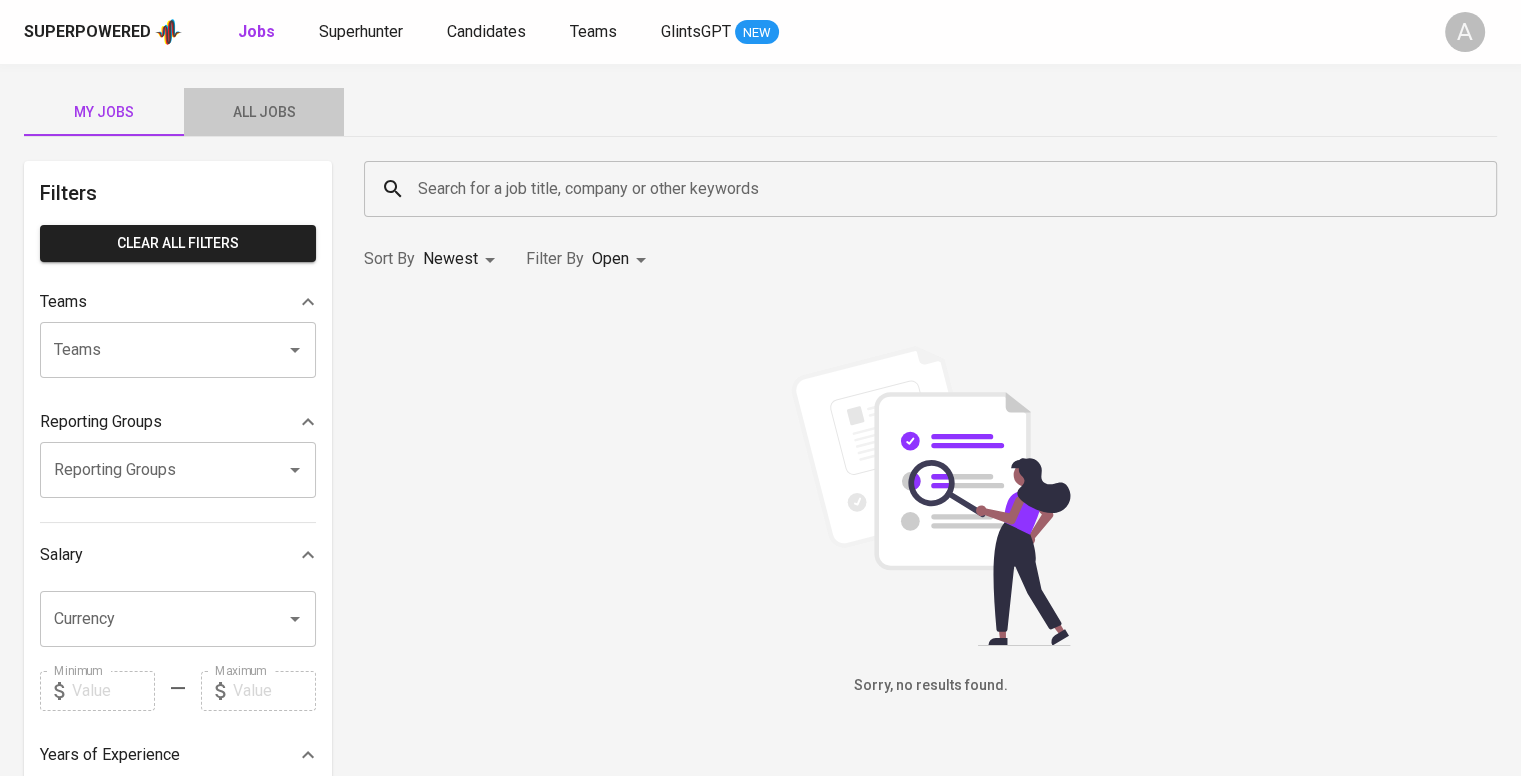 click on "All Jobs" at bounding box center (104, 112) 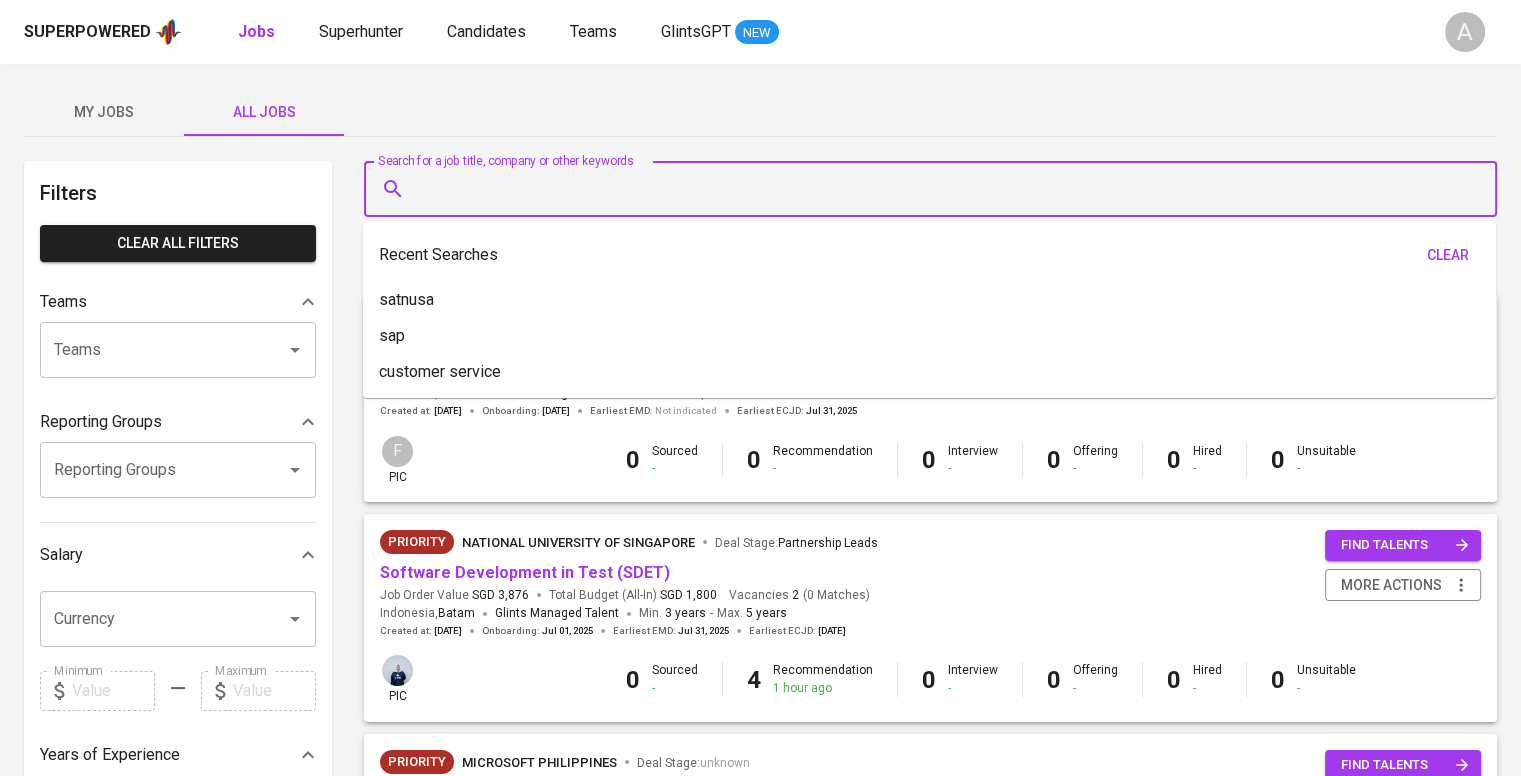 click on "Search for a job title, company or other keywords" at bounding box center (935, 189) 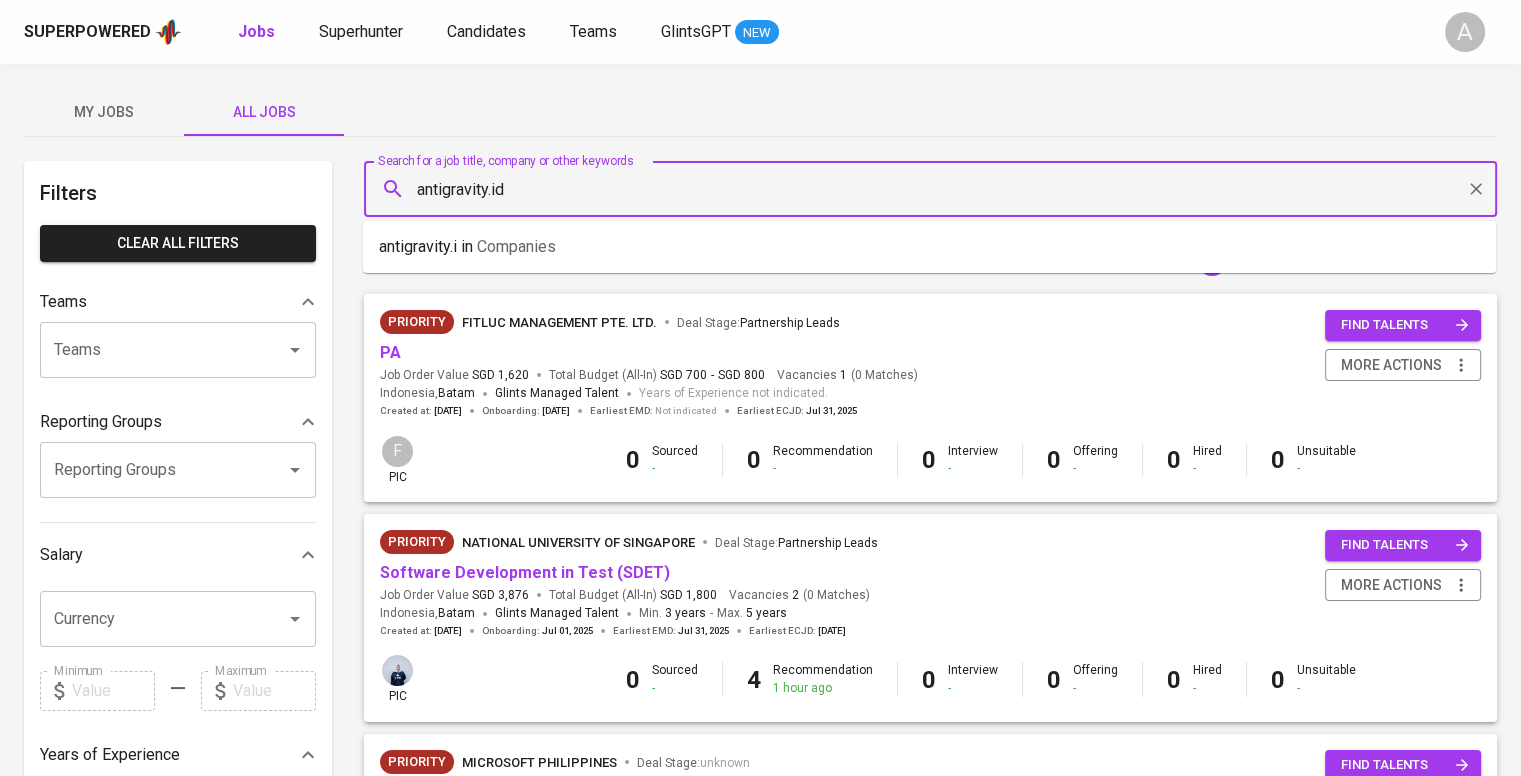 type on "antigravity.id" 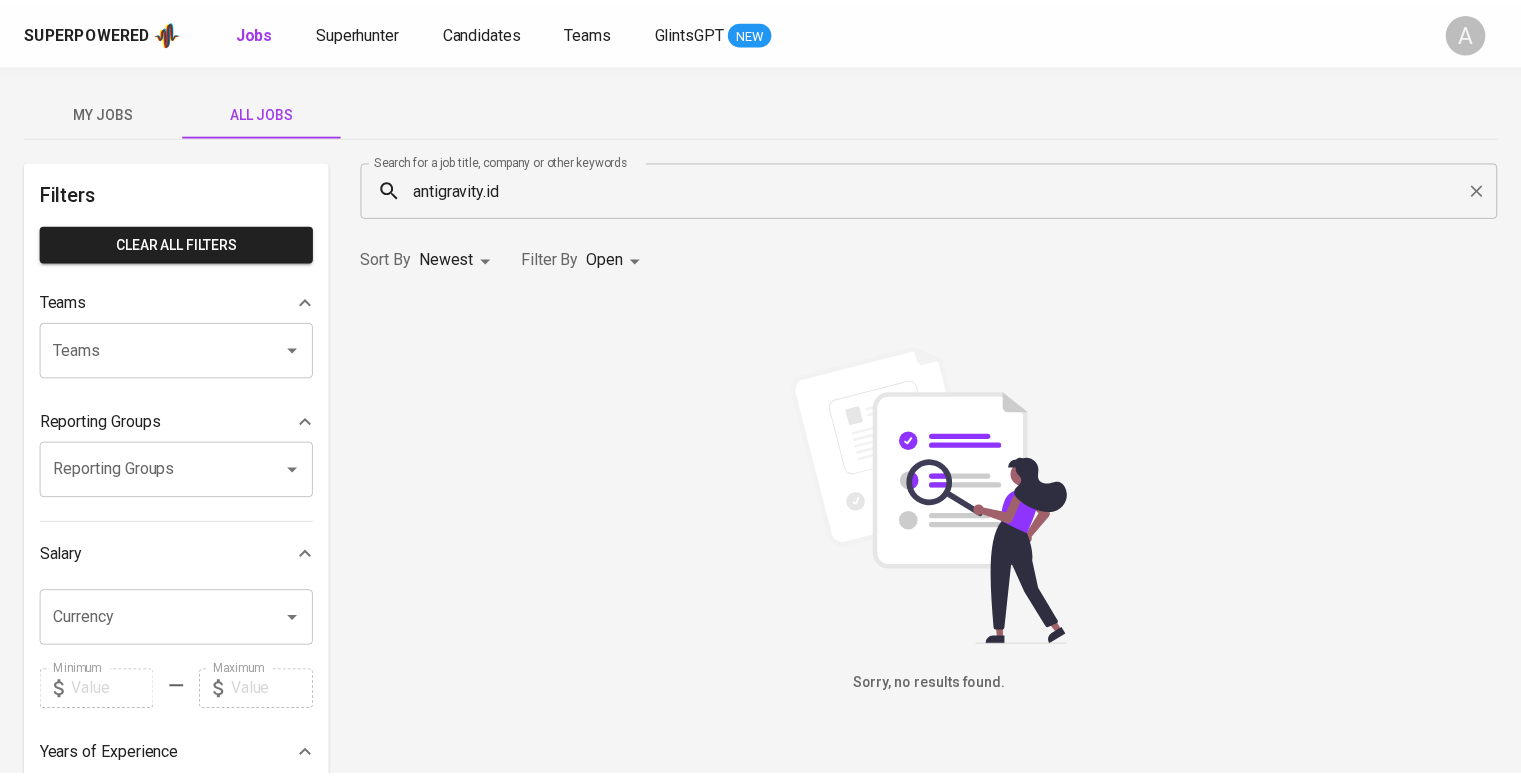 scroll, scrollTop: 0, scrollLeft: 0, axis: both 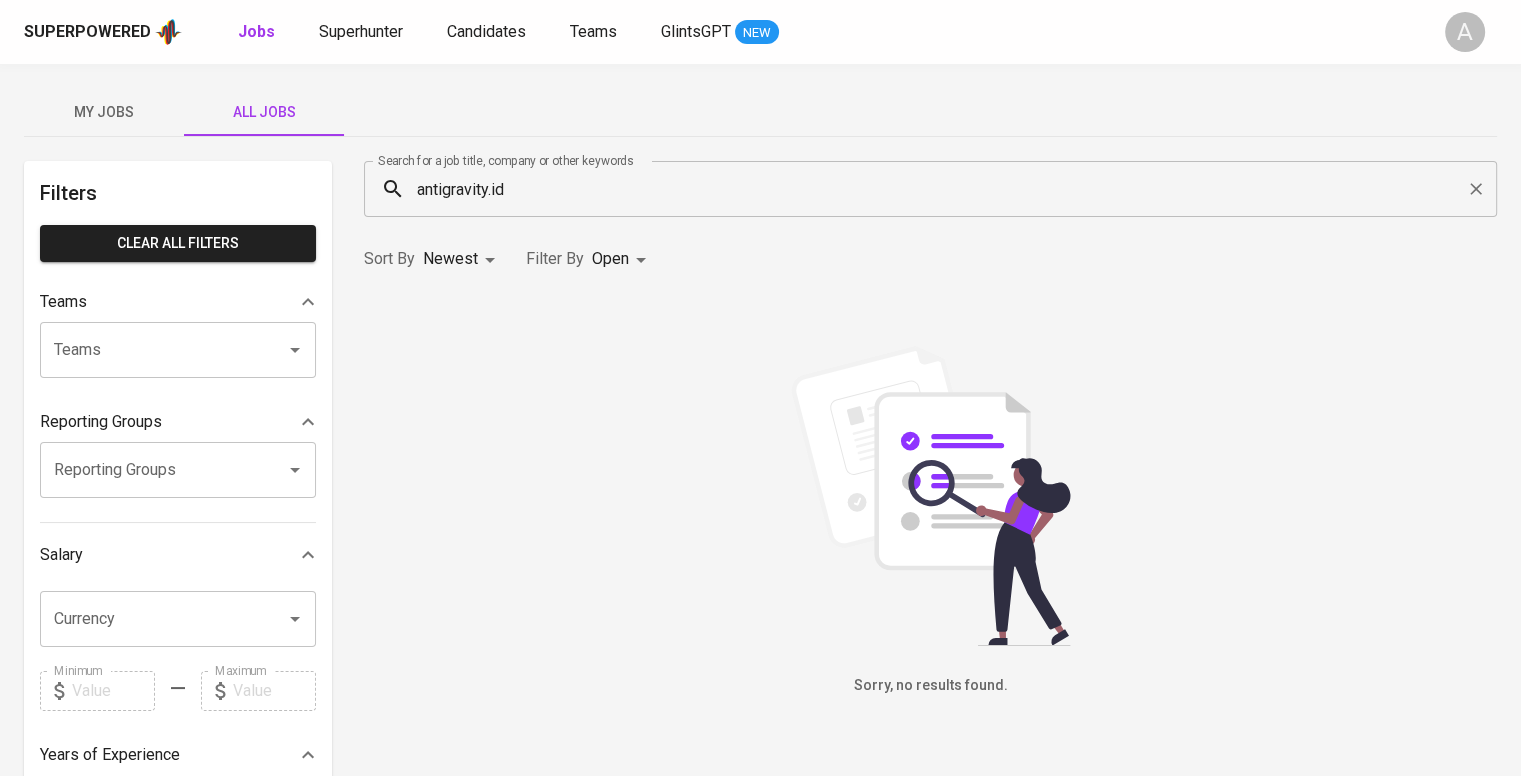 click on "antigravity.id" at bounding box center [935, 189] 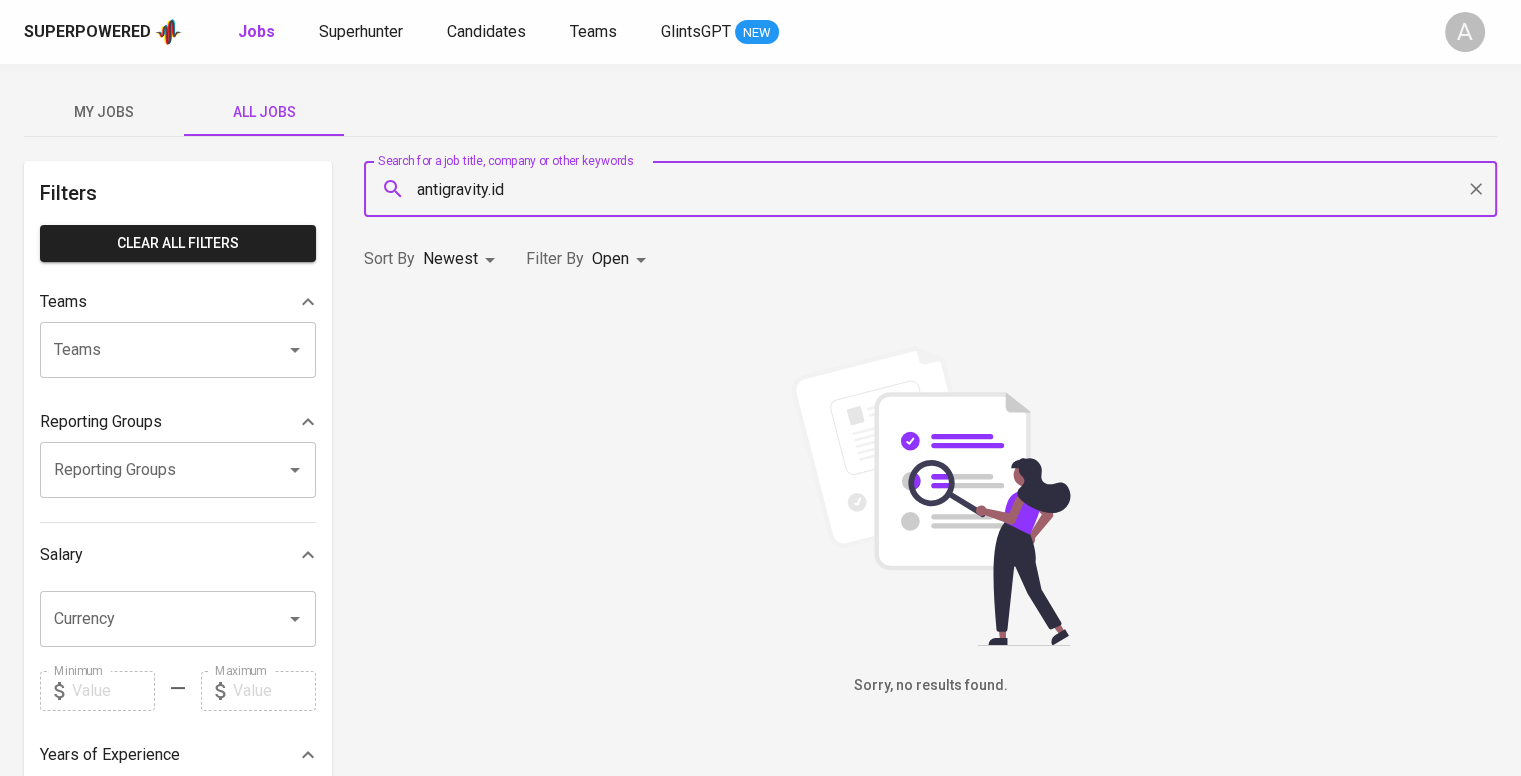 type on "antigravity.id" 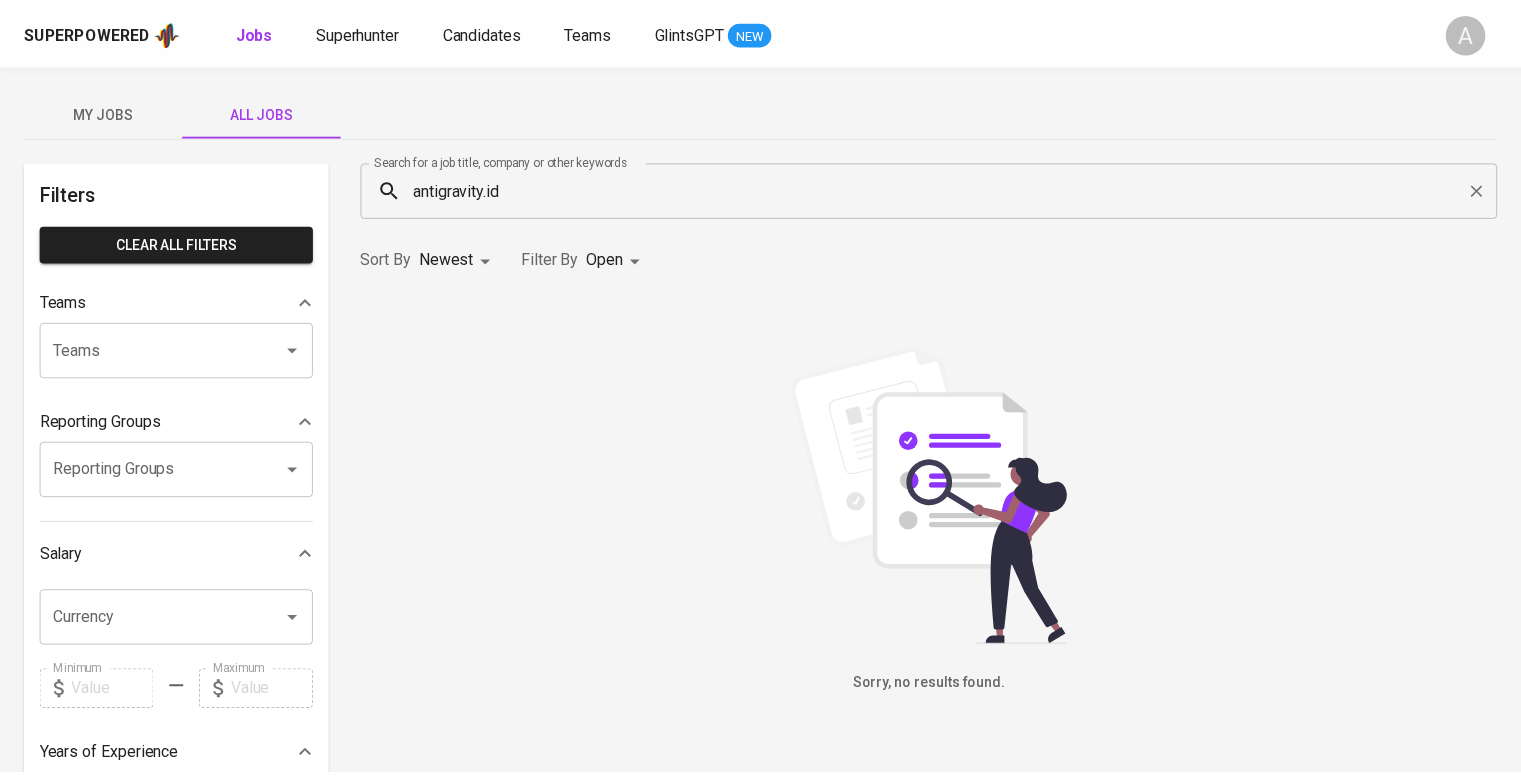 scroll, scrollTop: 0, scrollLeft: 0, axis: both 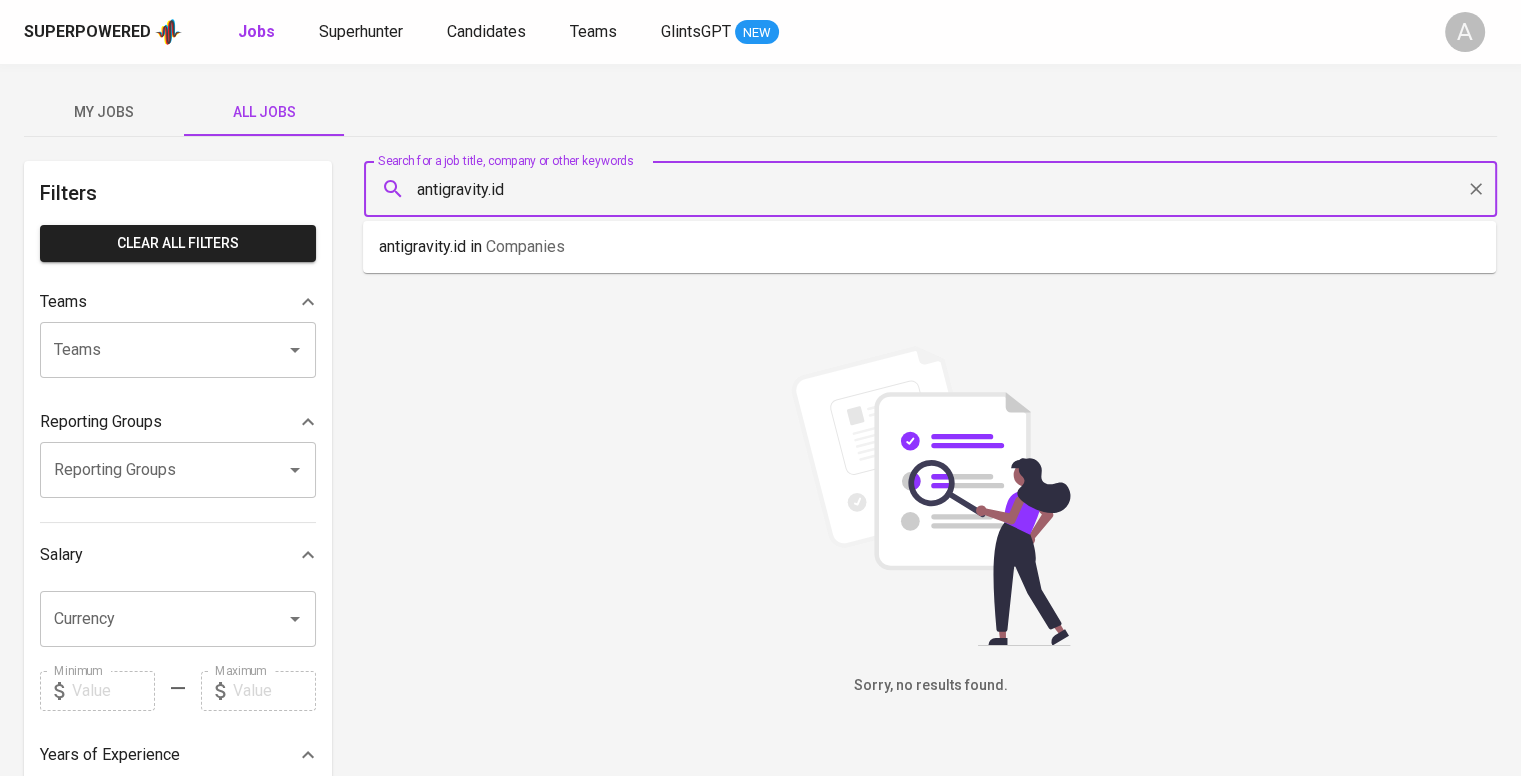 click on "antigravity.id" at bounding box center [935, 189] 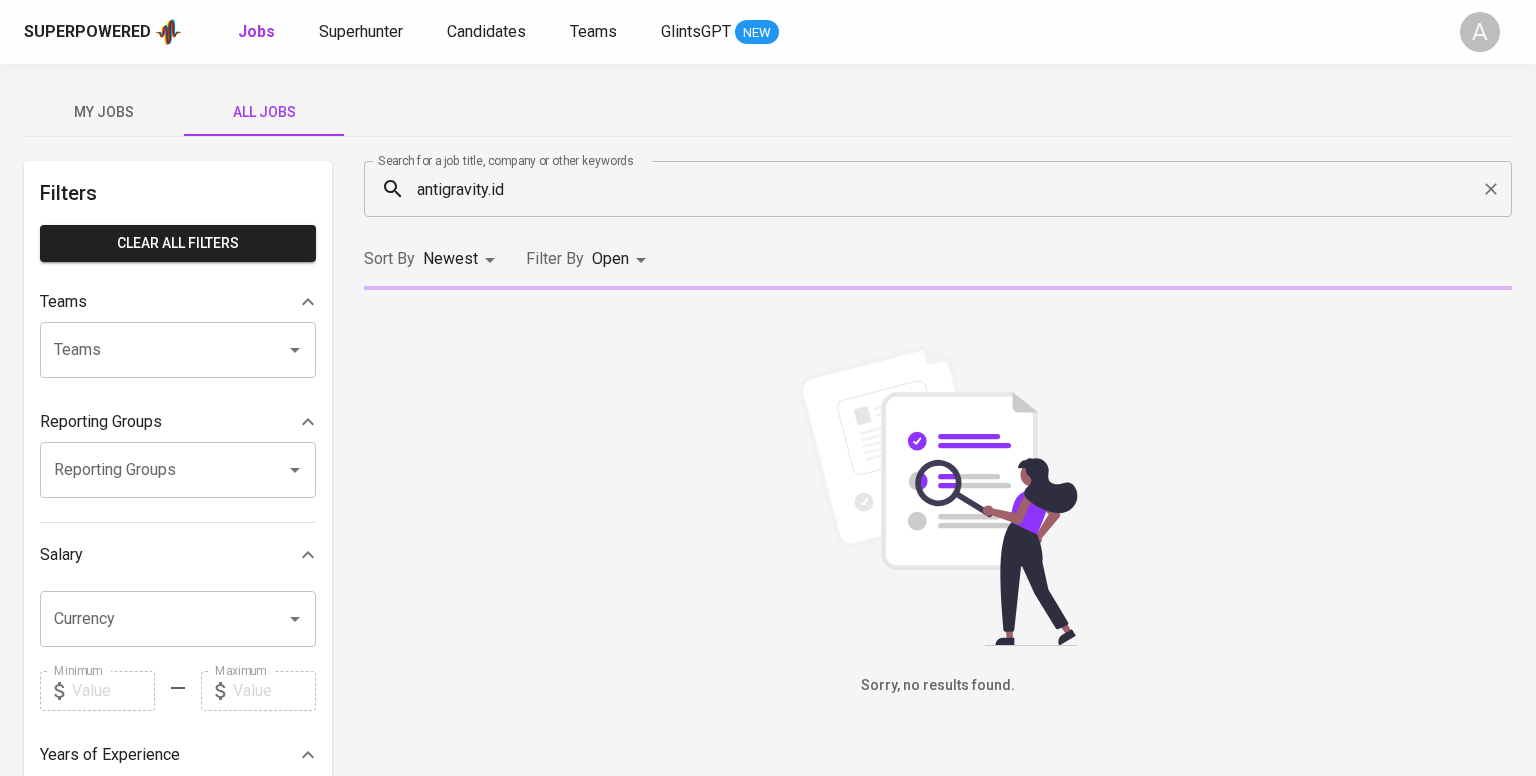 scroll, scrollTop: 0, scrollLeft: 0, axis: both 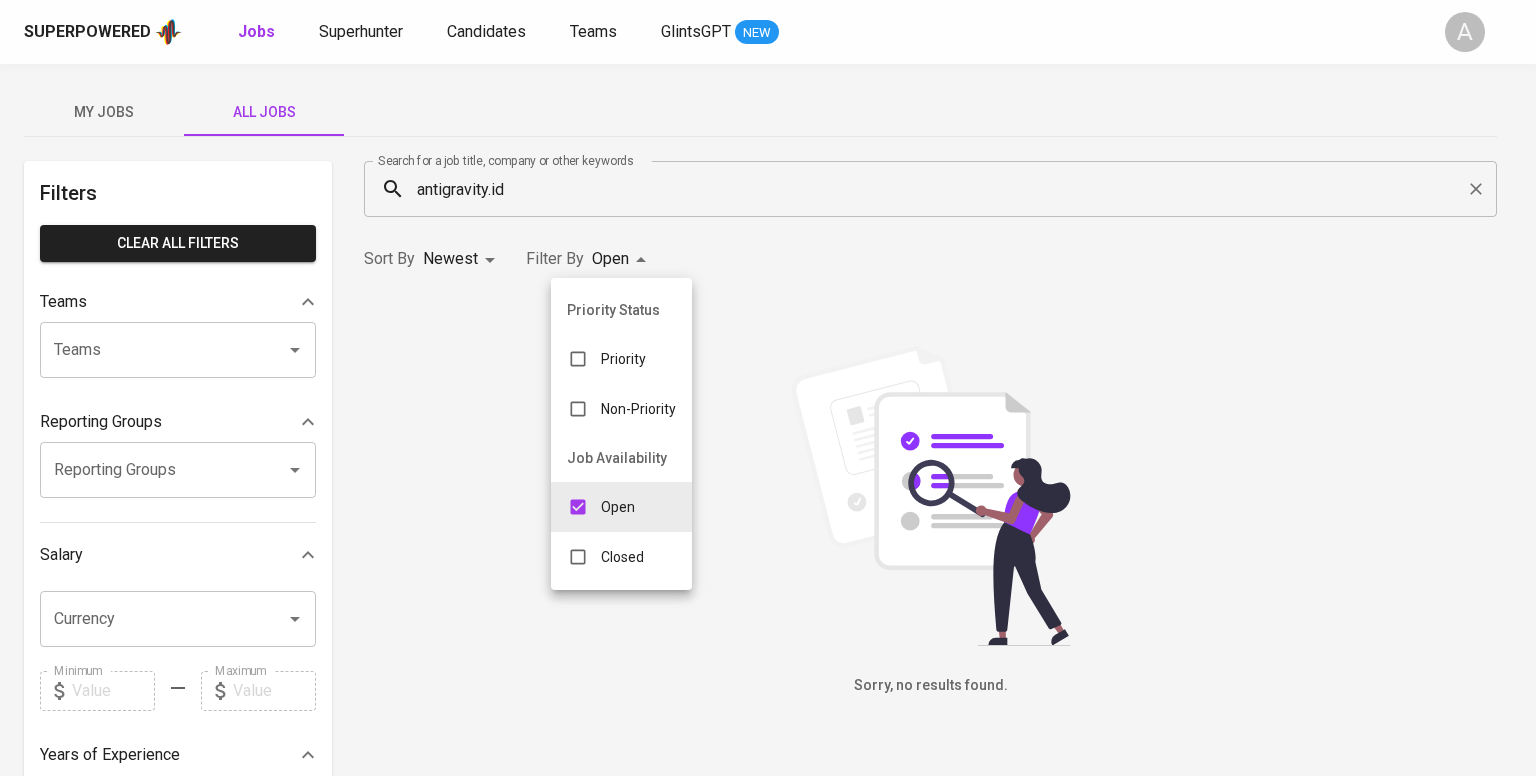 click on "Superpowered Jobs   Superhunter   Candidates   Teams   GlintsGPT   NEW A My Jobs All Jobs Filters Clear All filters Teams Teams Teams Reporting Groups Reporting Groups Reporting Groups Salary Currency Currency Minimum Minimum Maximum Maximum Years of Experience 0 10+ Roles Roles Roles Skills Skills Skills Candidates Sourced by me Referred by me Search for a job title, company or other keywords antigravity.id Search for a job title, company or other keywords Sort By Newest NEWEST Filter By Open OPEN Sorry, no results found. Glints Intern ©2025.
Priority Status   Priority   Non-Priority Job Availability   Open   Closed" at bounding box center (768, 682) 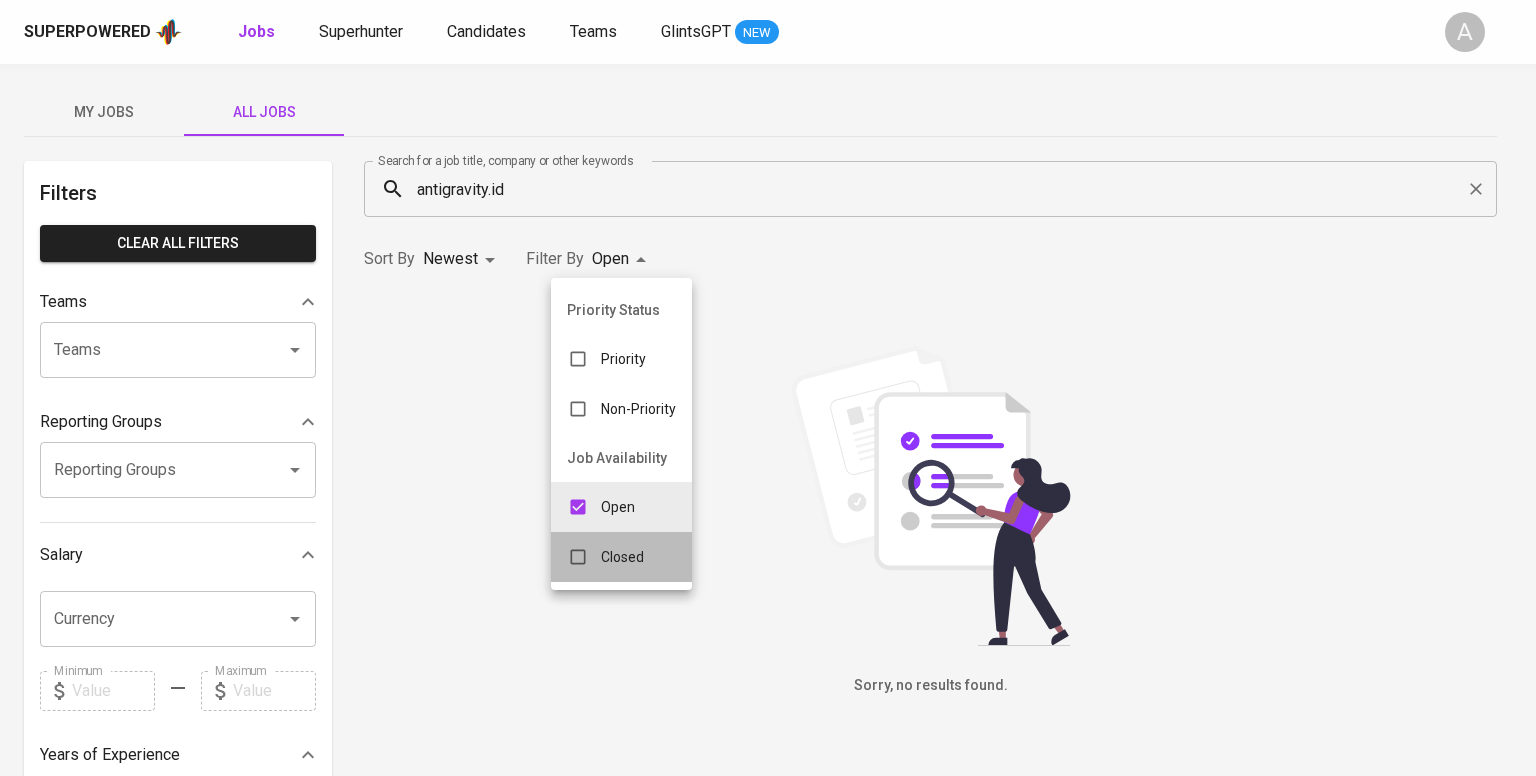 click on "Closed" at bounding box center (622, 557) 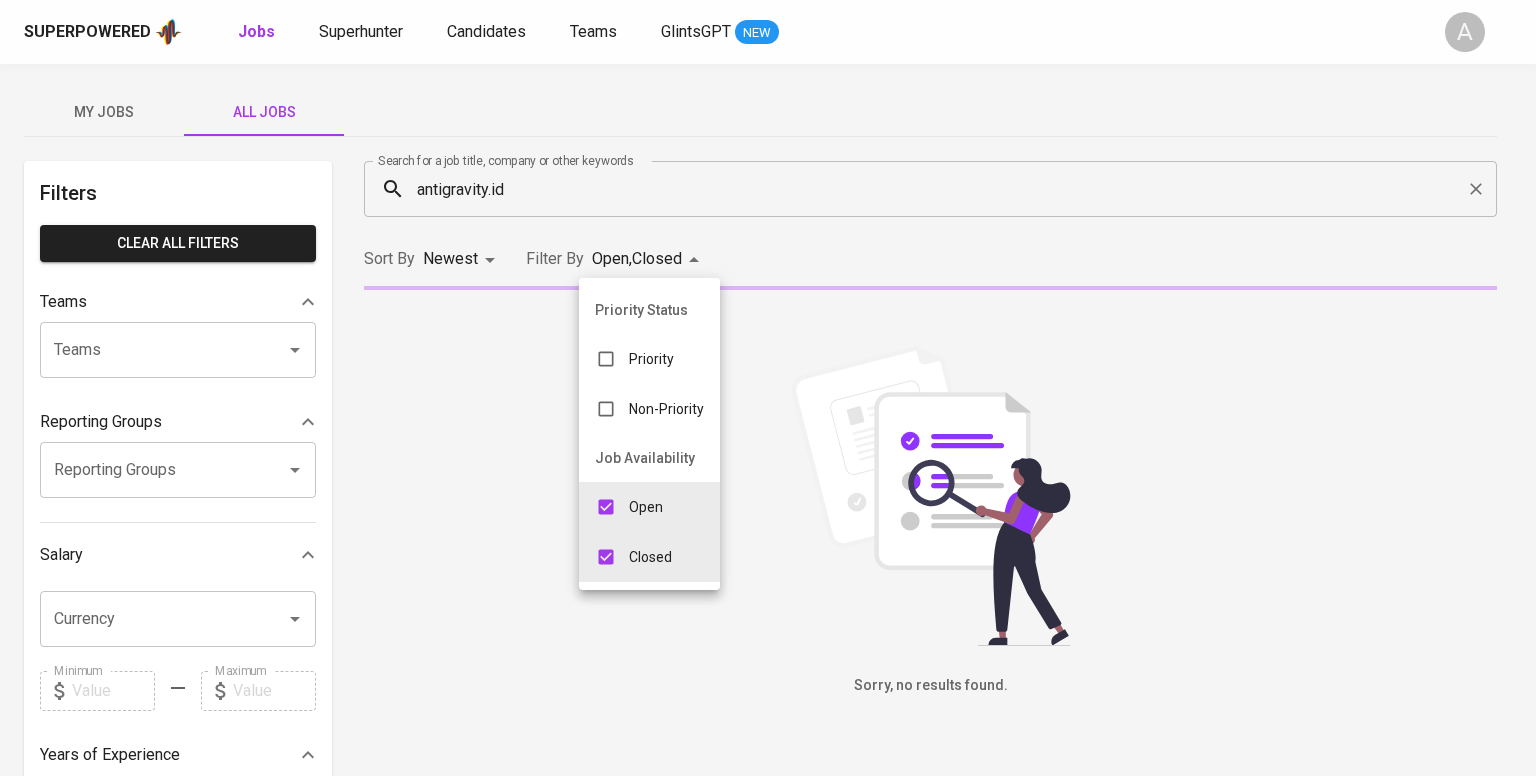click at bounding box center (606, 507) 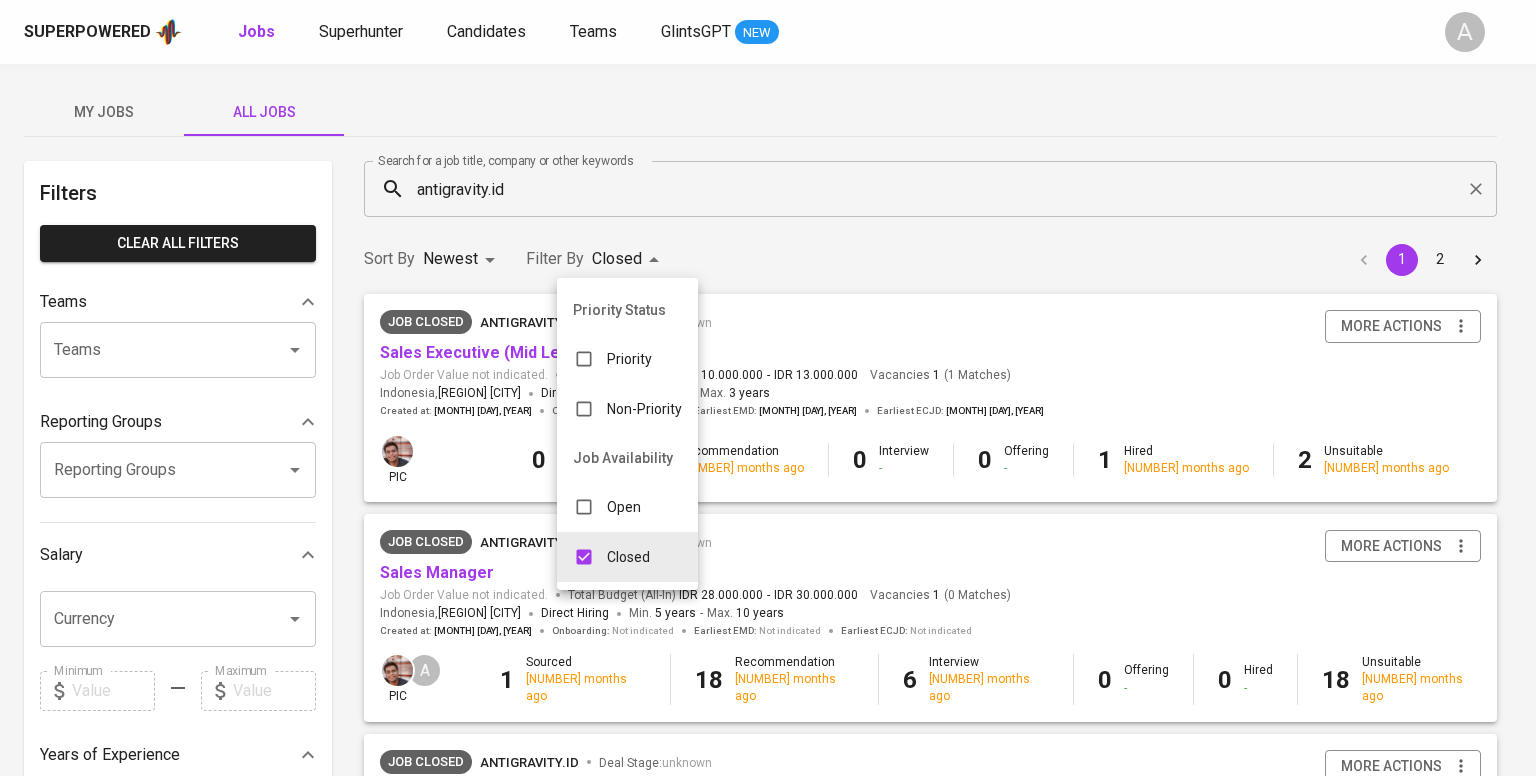 click at bounding box center [768, 388] 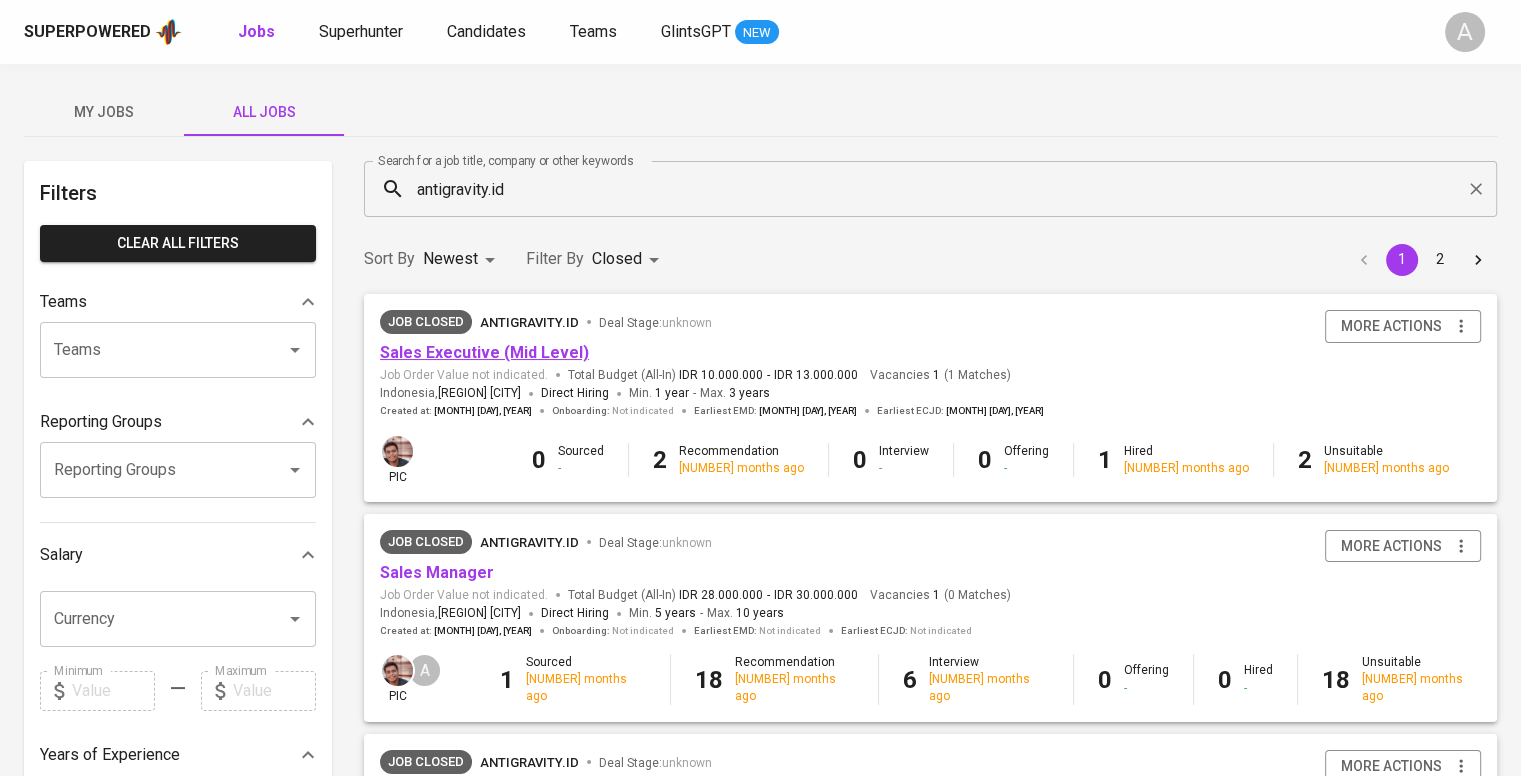 click on "Sales Executive (Mid Level)" at bounding box center [484, 352] 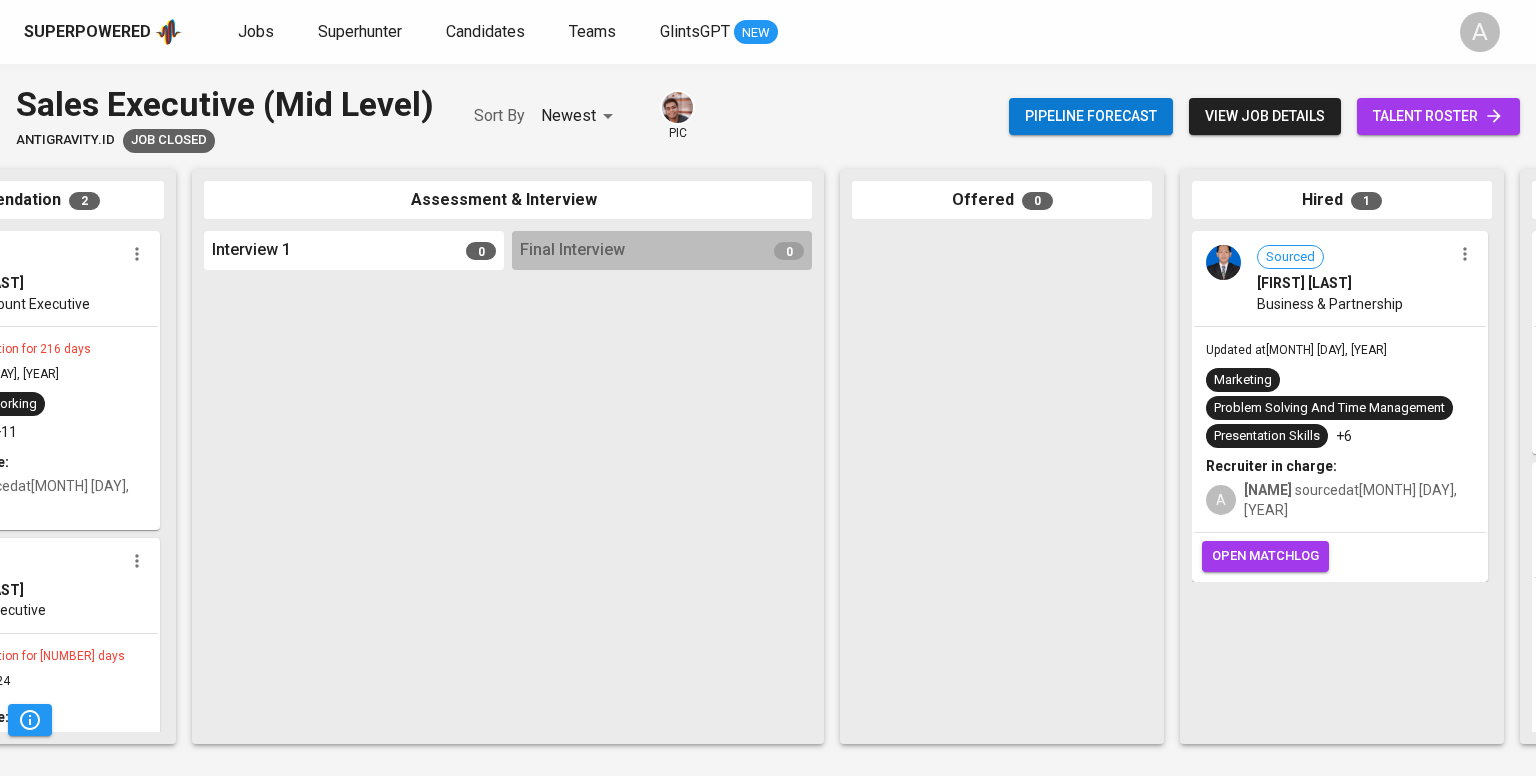 scroll, scrollTop: 0, scrollLeft: 844, axis: horizontal 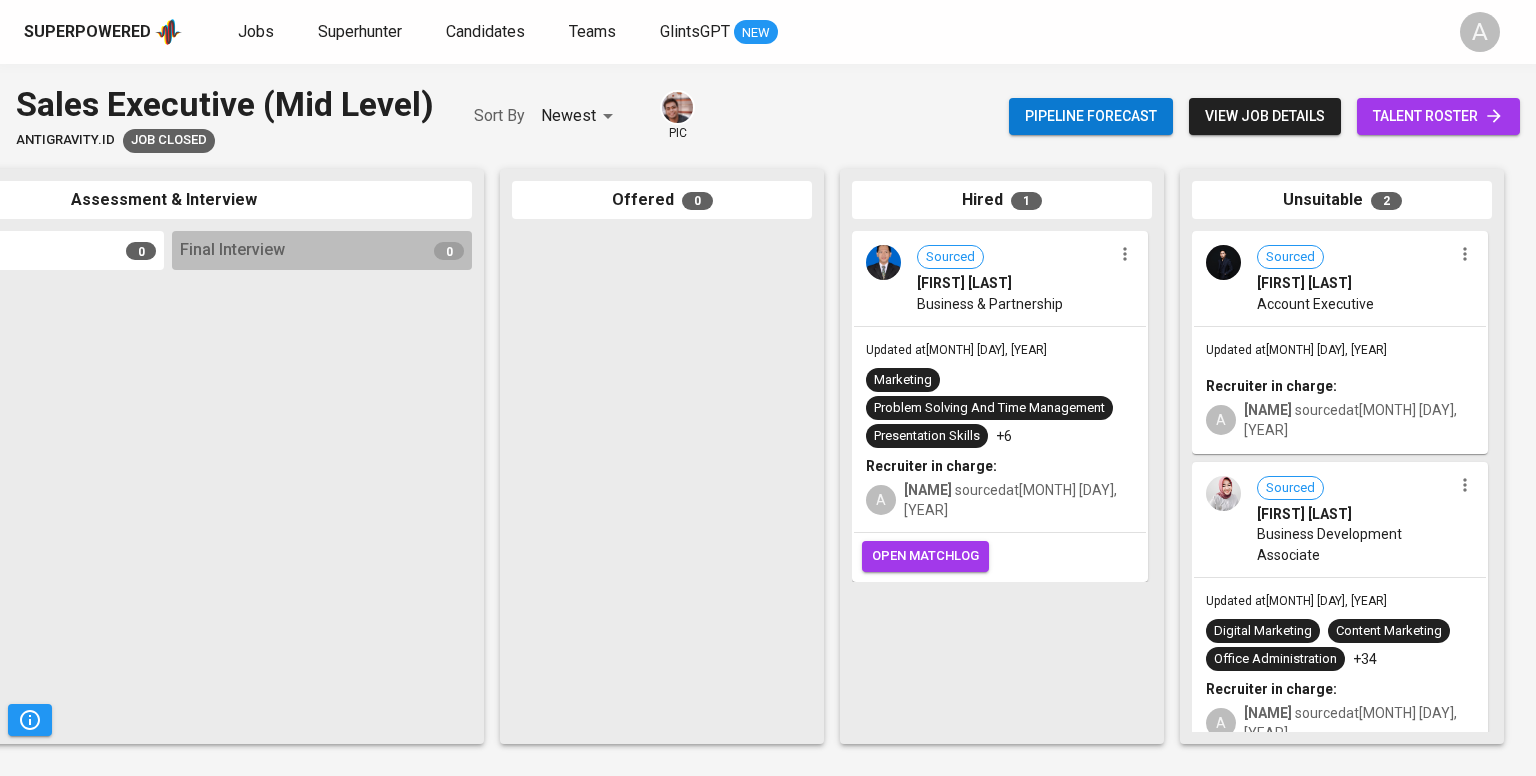 click on "[FIRST] [LAST]" at bounding box center (964, 283) 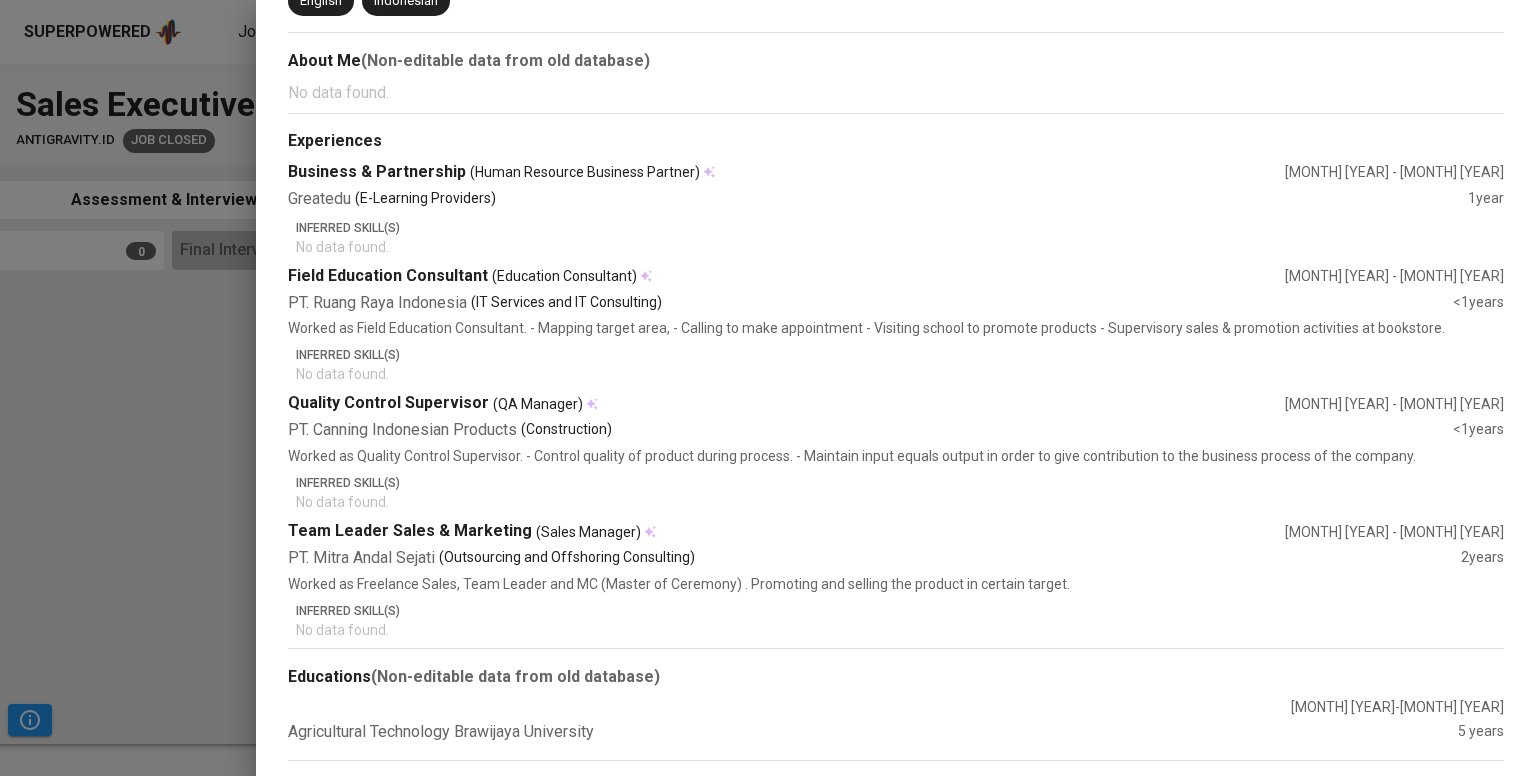 scroll, scrollTop: 0, scrollLeft: 0, axis: both 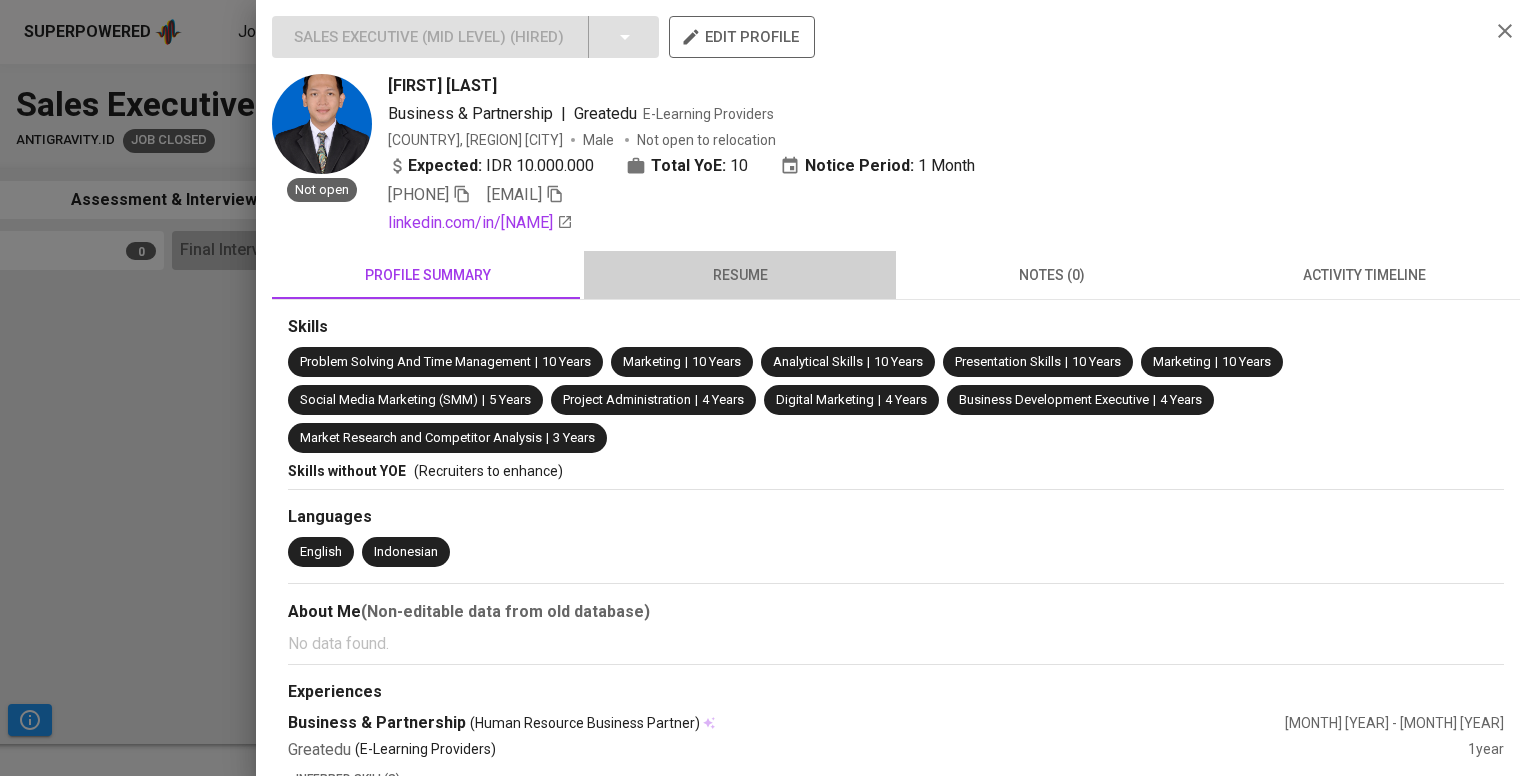 click on "resume" at bounding box center [428, 275] 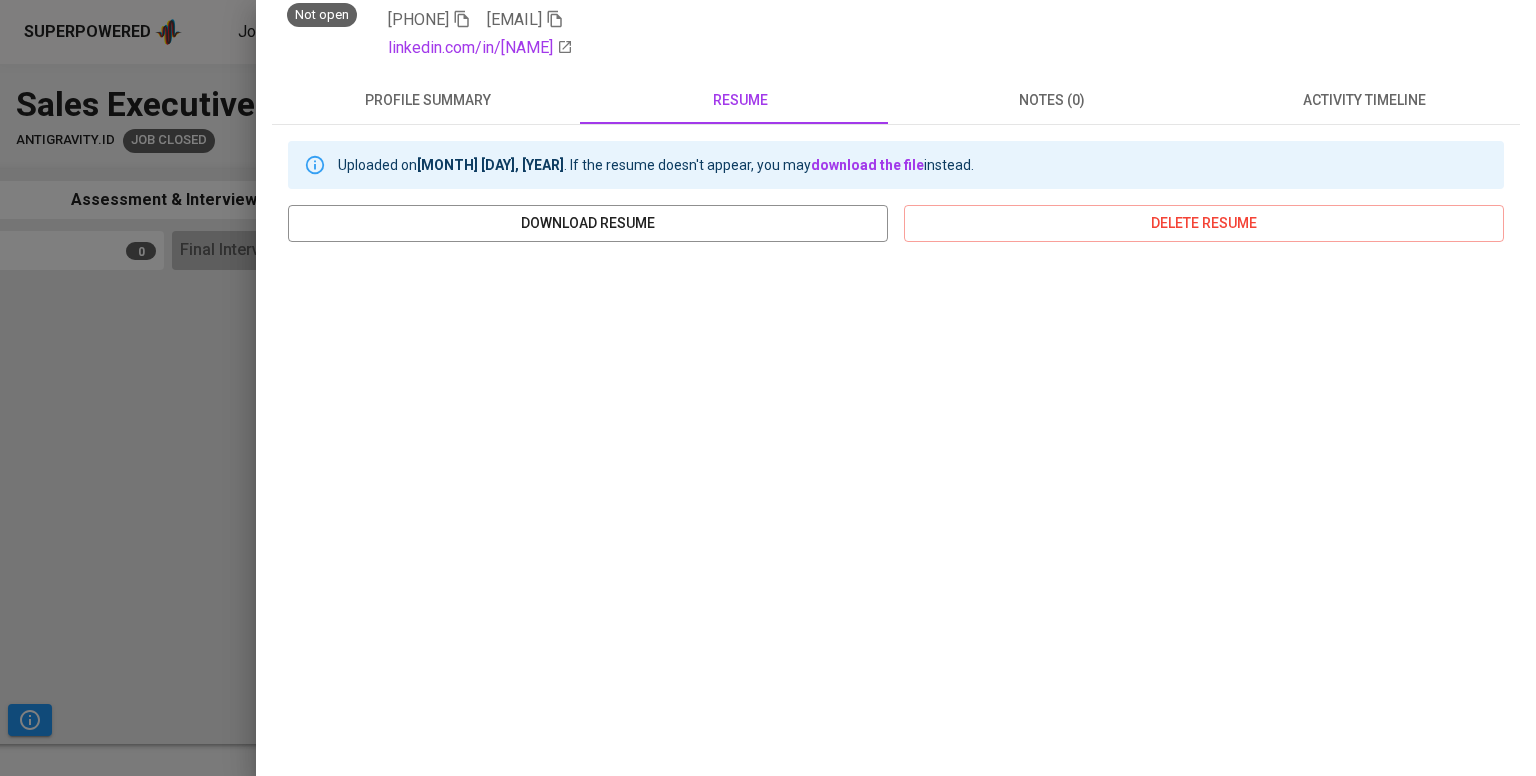 scroll, scrollTop: 0, scrollLeft: 0, axis: both 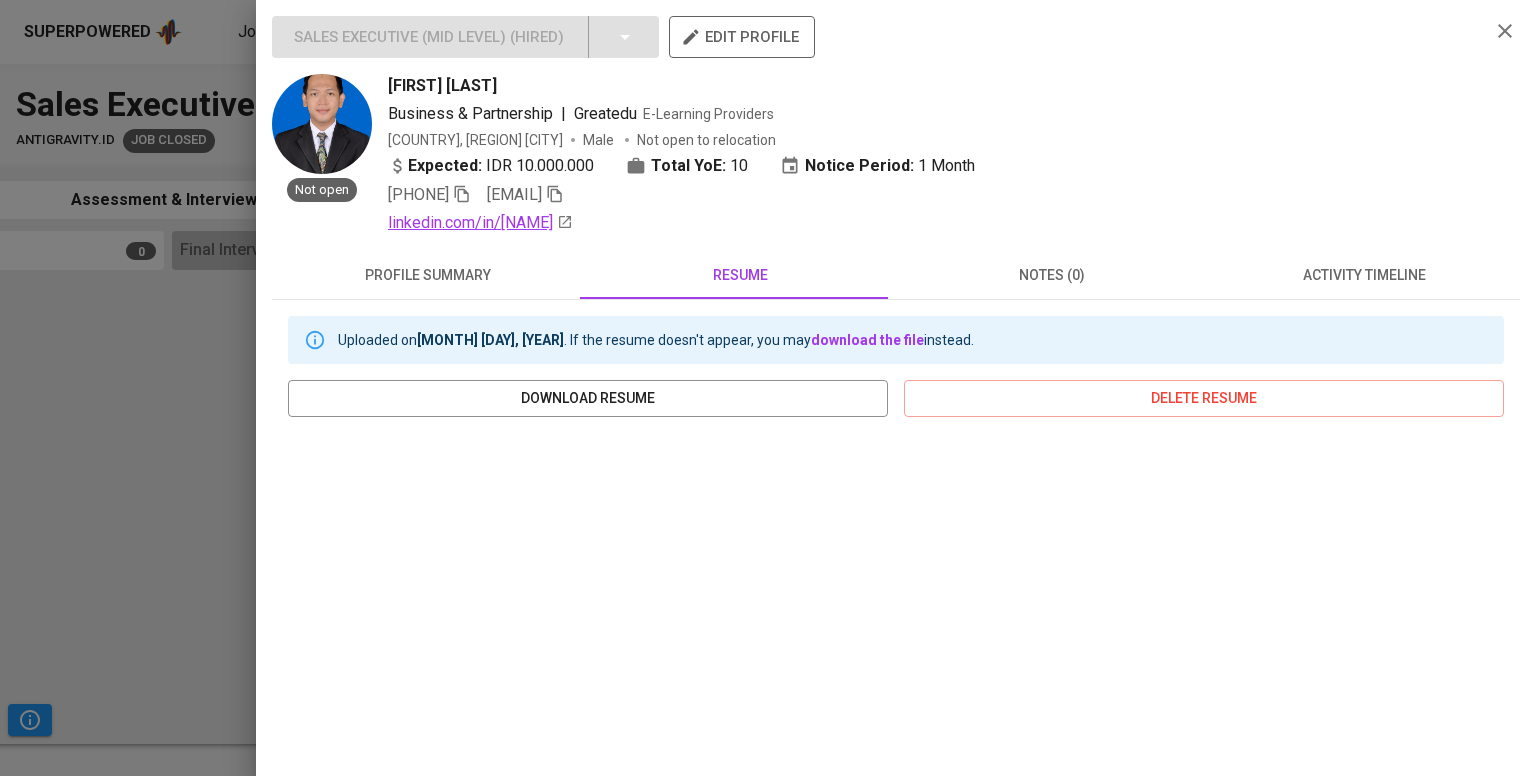 click on "linkedin.com/in/[NAME]" at bounding box center [480, 223] 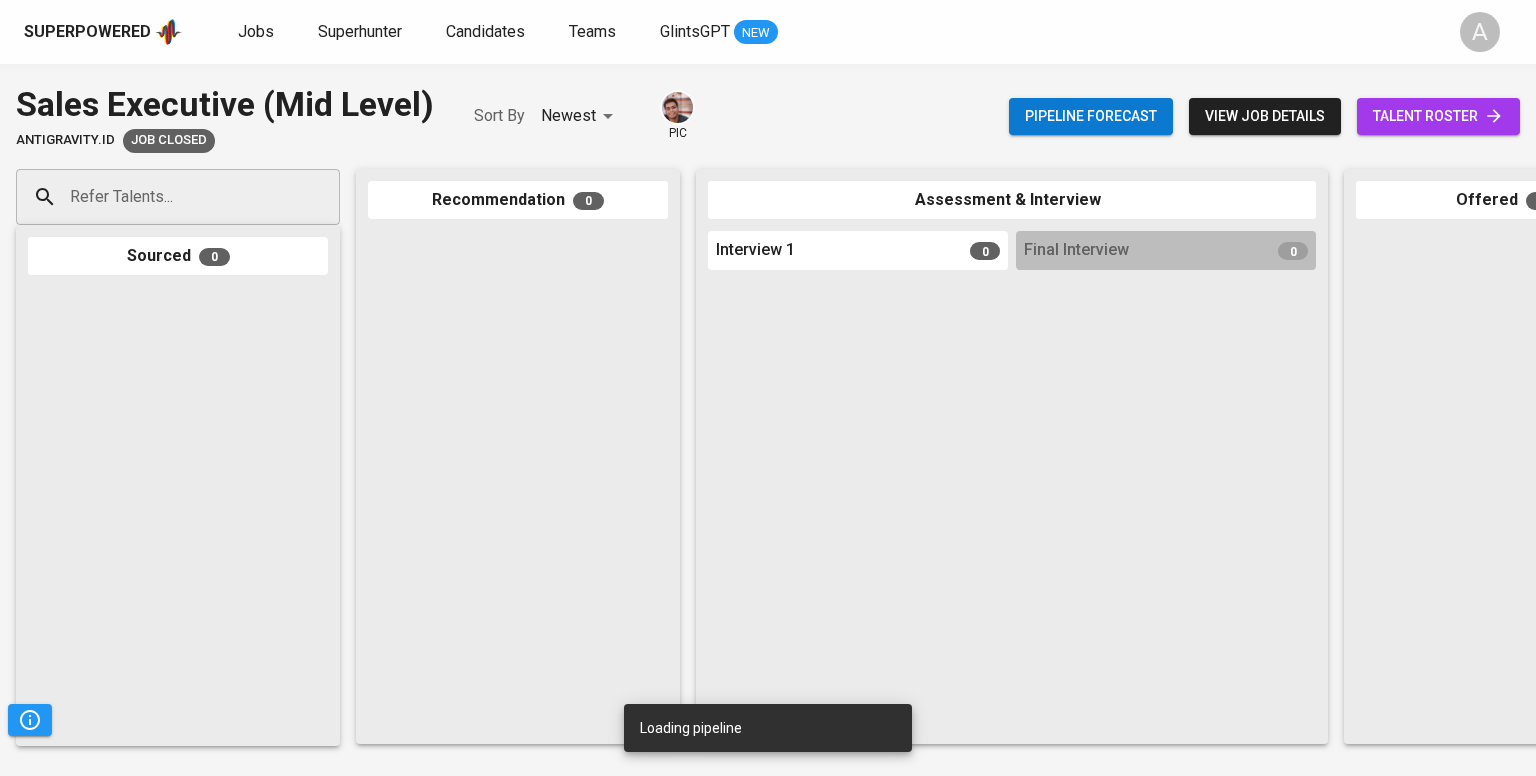scroll, scrollTop: 0, scrollLeft: 0, axis: both 